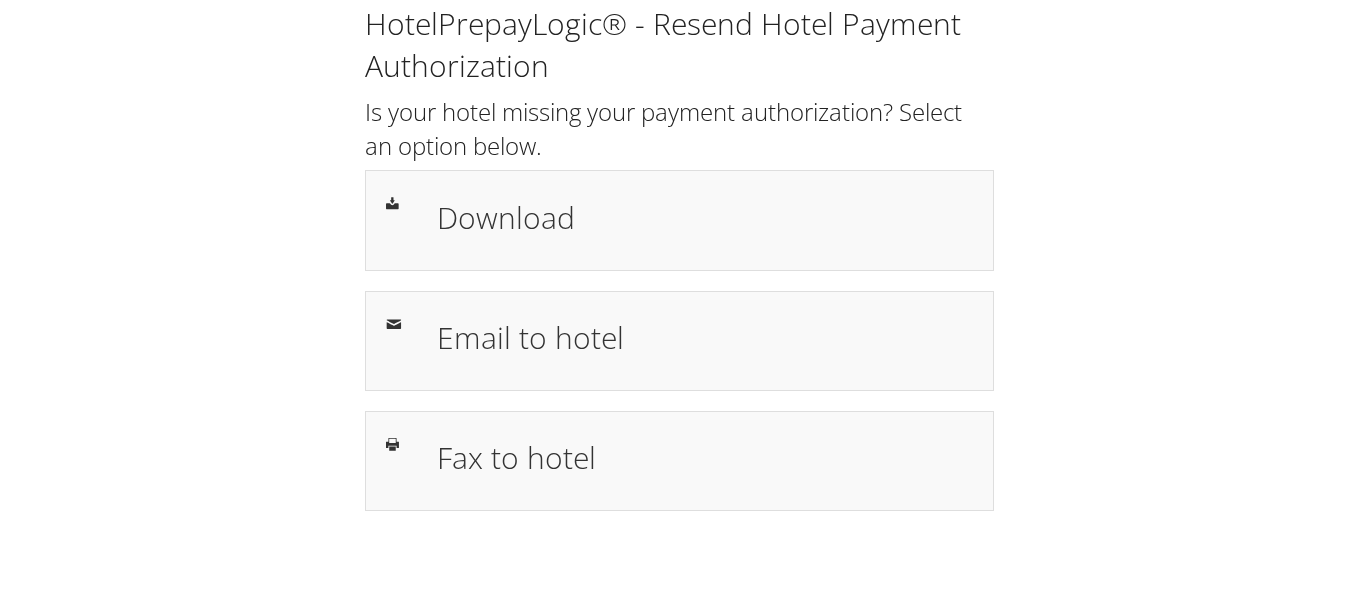 scroll, scrollTop: 0, scrollLeft: 0, axis: both 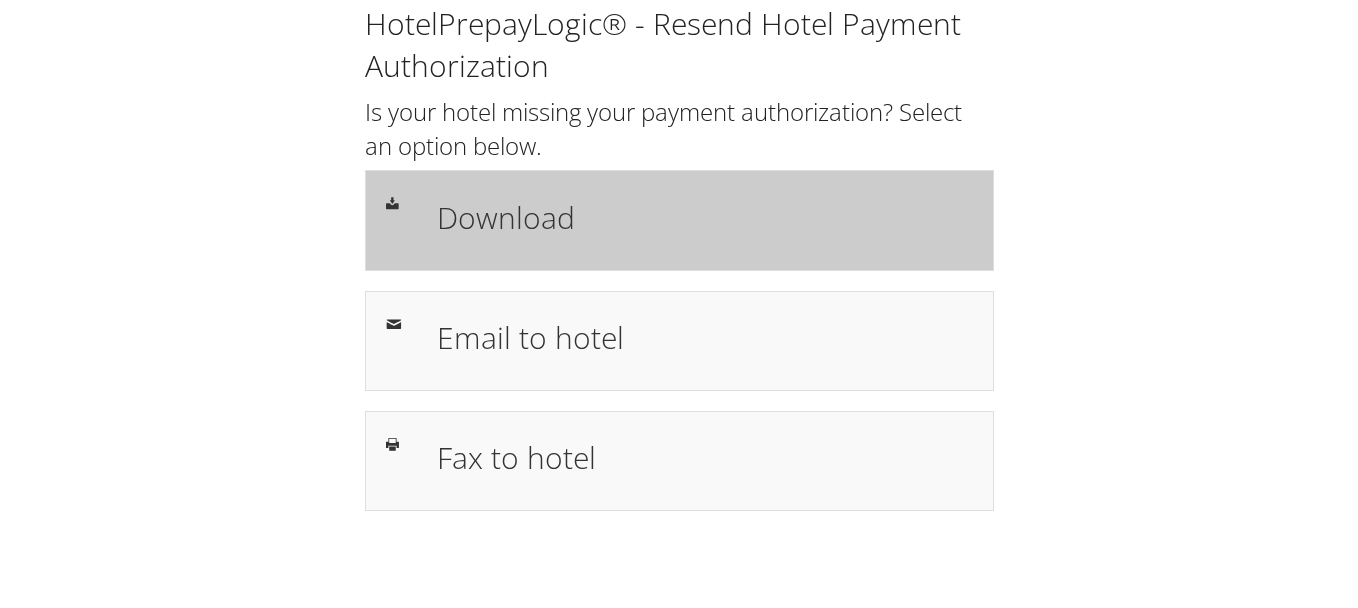 click on "Download" at bounding box center (705, 217) 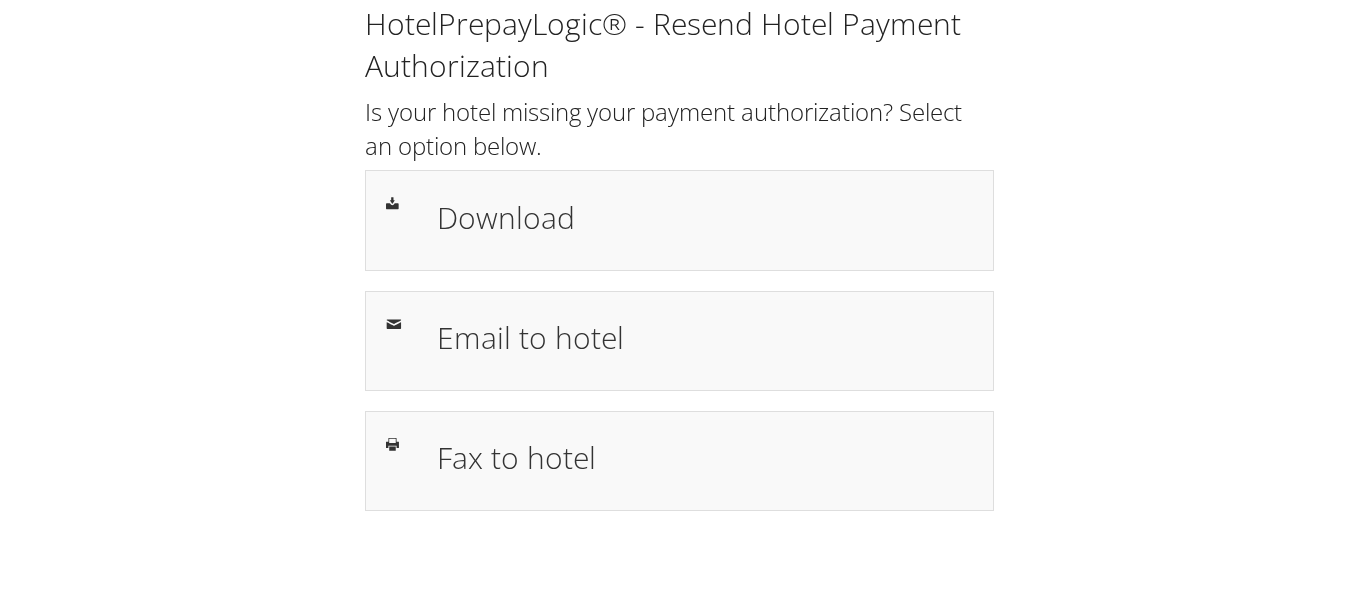 scroll, scrollTop: 0, scrollLeft: 0, axis: both 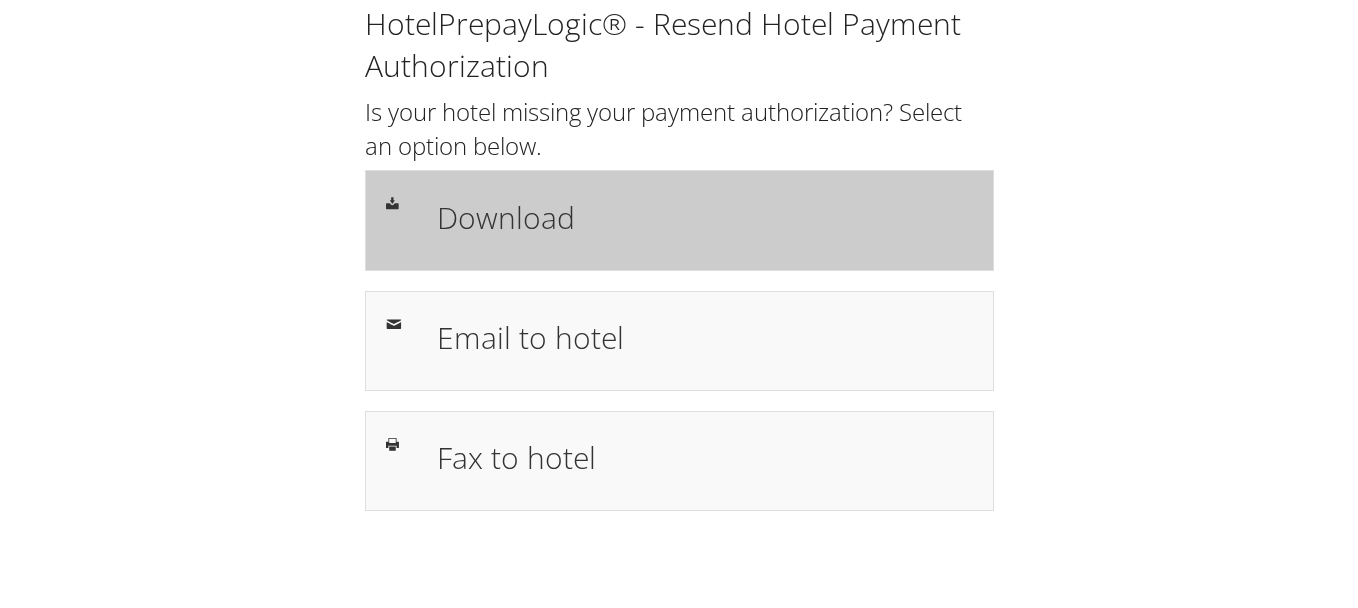 click on "Download" at bounding box center (705, 220) 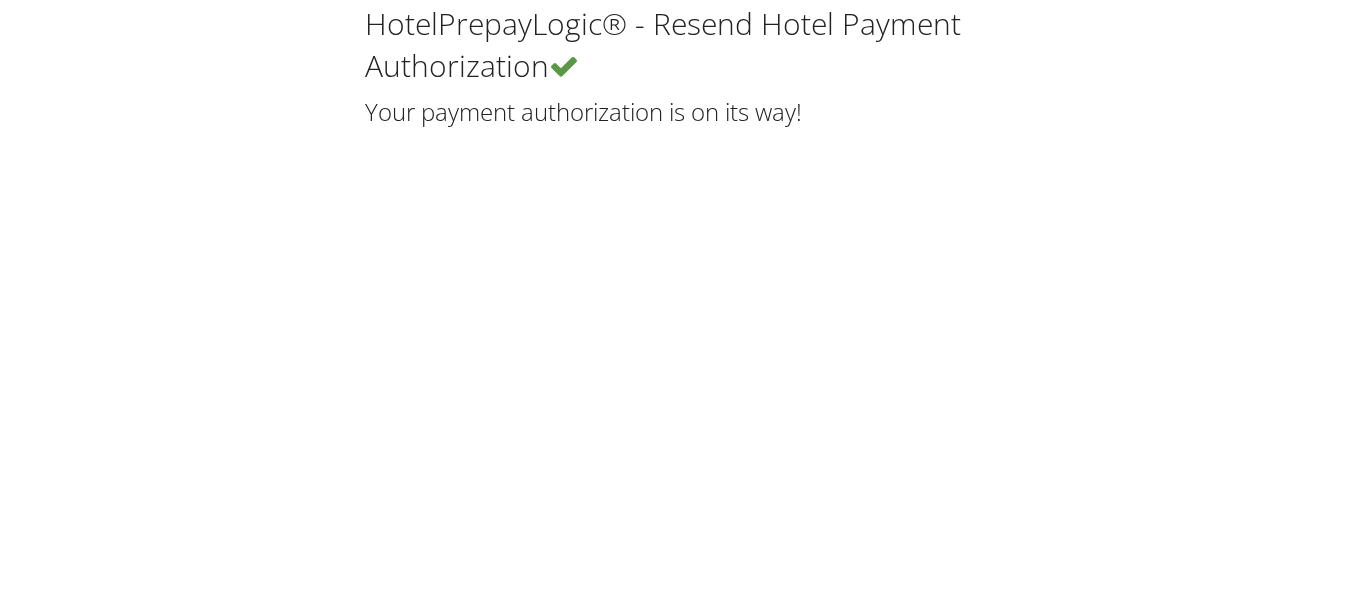 scroll, scrollTop: 0, scrollLeft: 0, axis: both 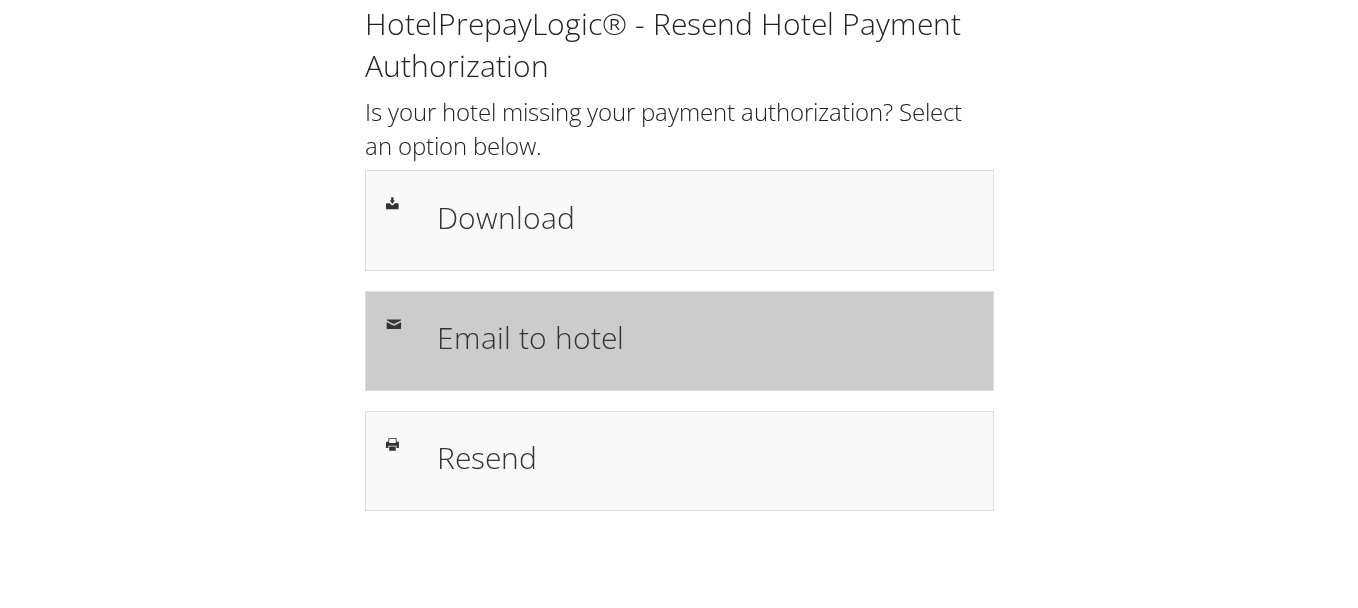 click on "Email to hotel" at bounding box center (705, 337) 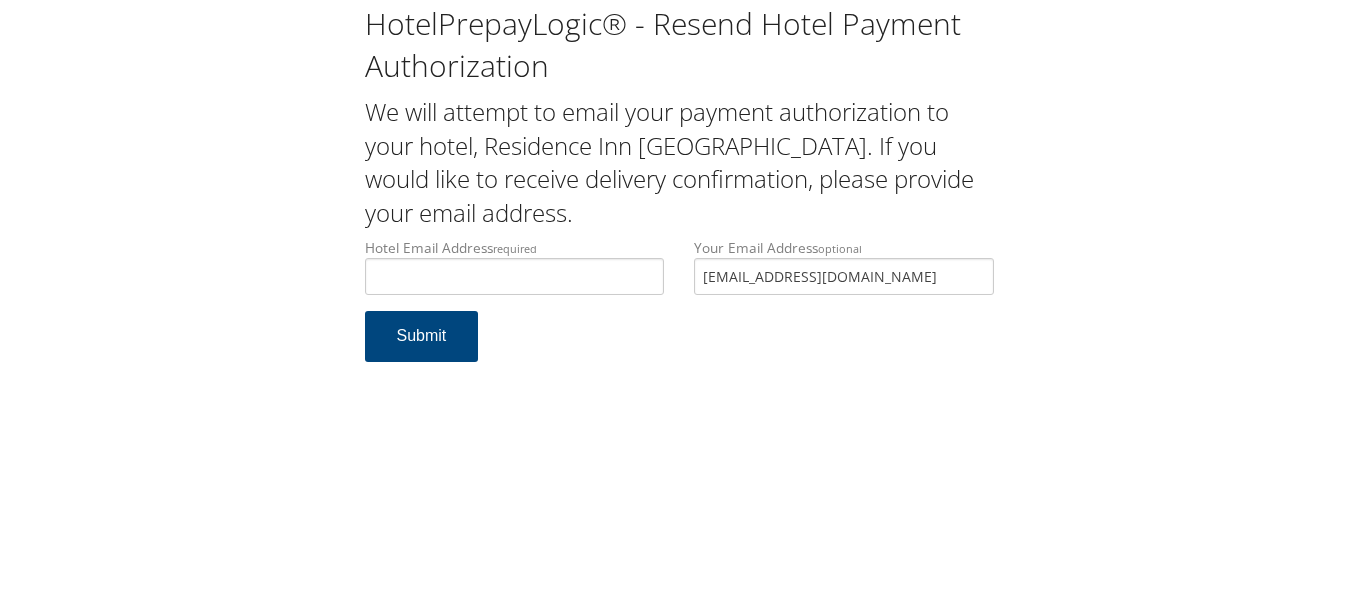 scroll, scrollTop: 0, scrollLeft: 0, axis: both 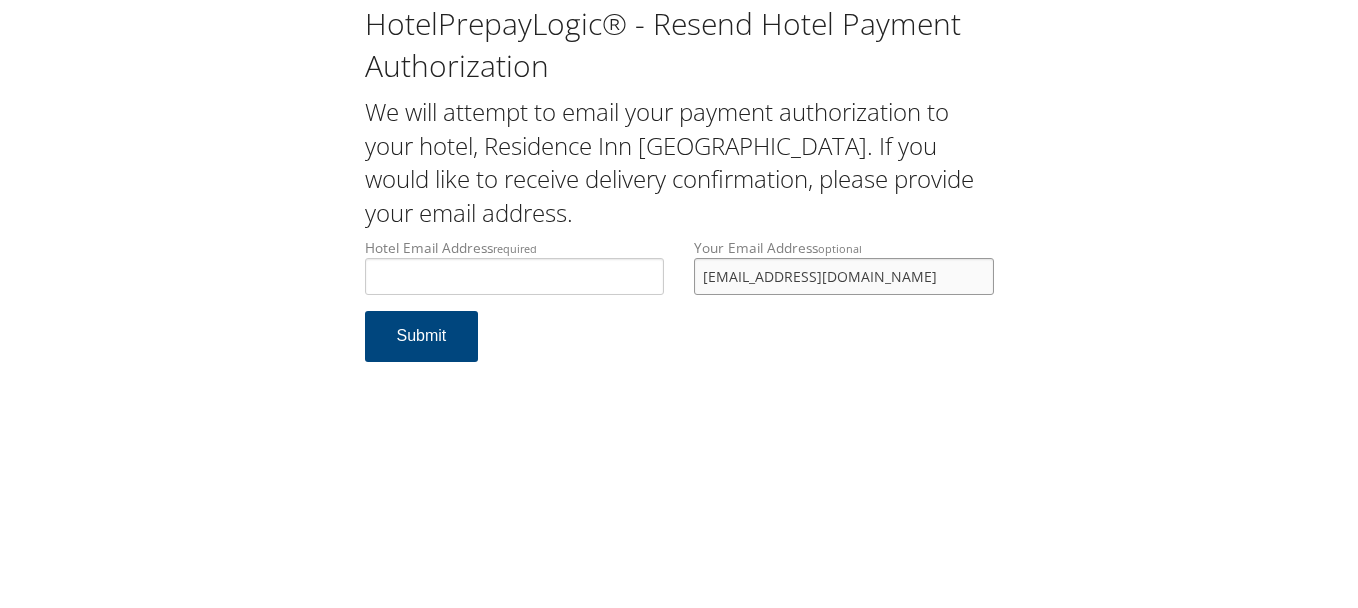 drag, startPoint x: 884, startPoint y: 286, endPoint x: 692, endPoint y: 285, distance: 192.00261 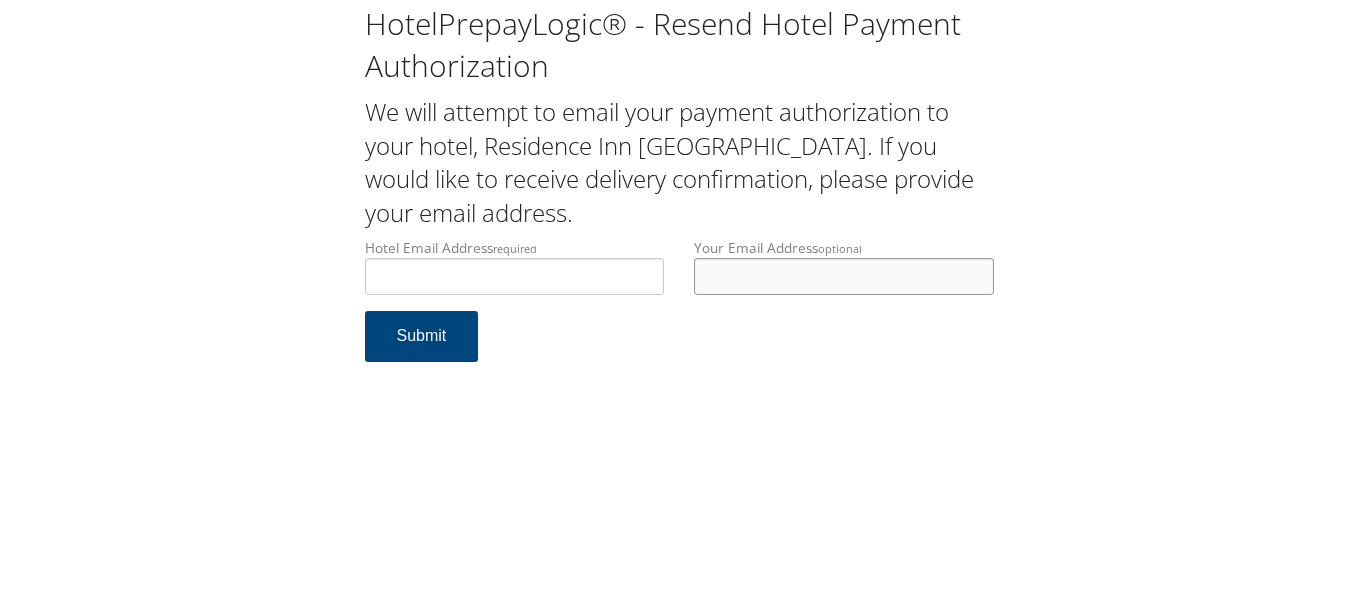type 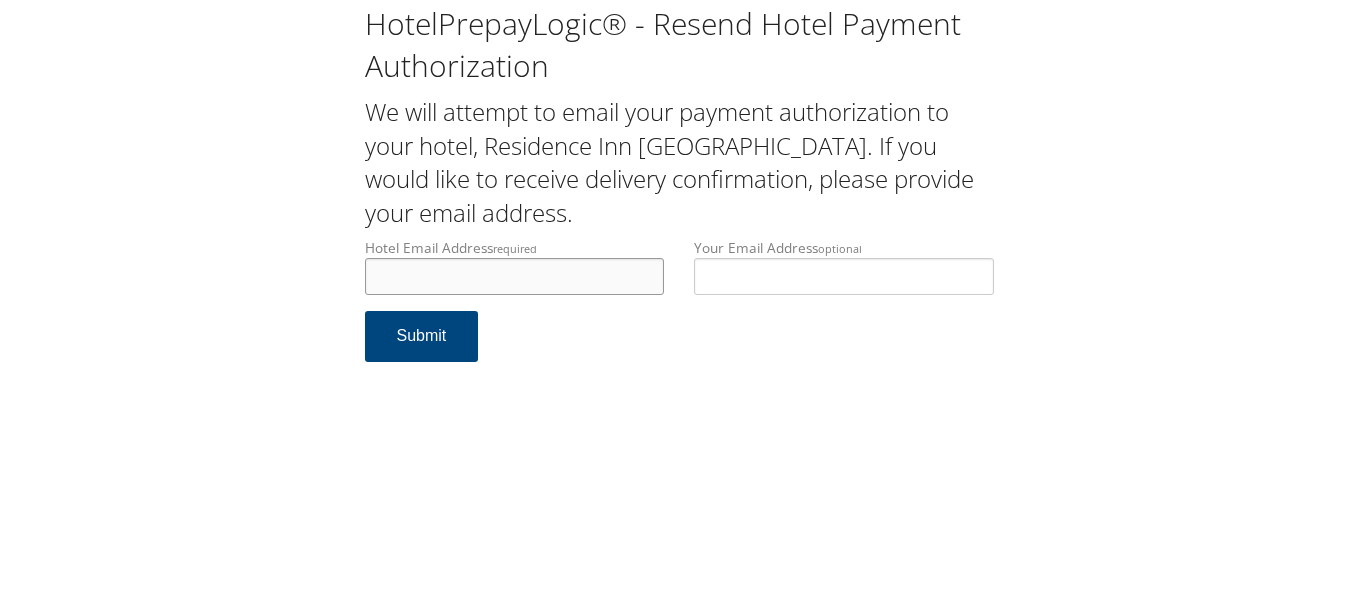 click on "Hotel Email Address  required" at bounding box center (515, 276) 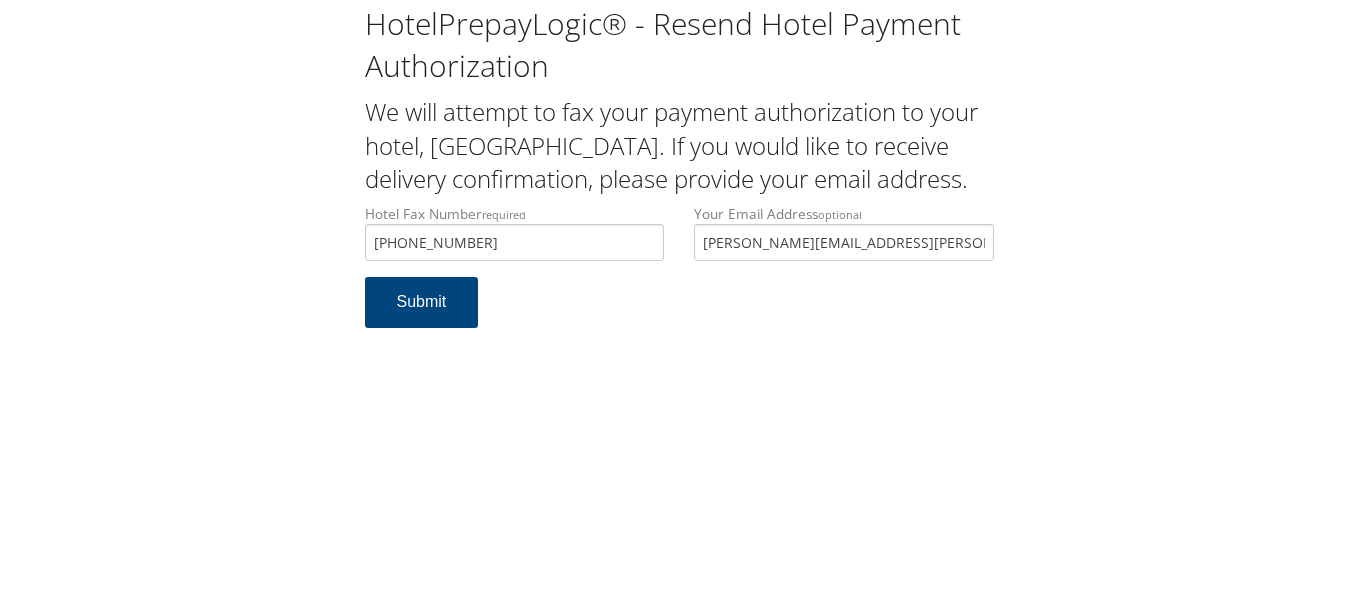scroll, scrollTop: 0, scrollLeft: 0, axis: both 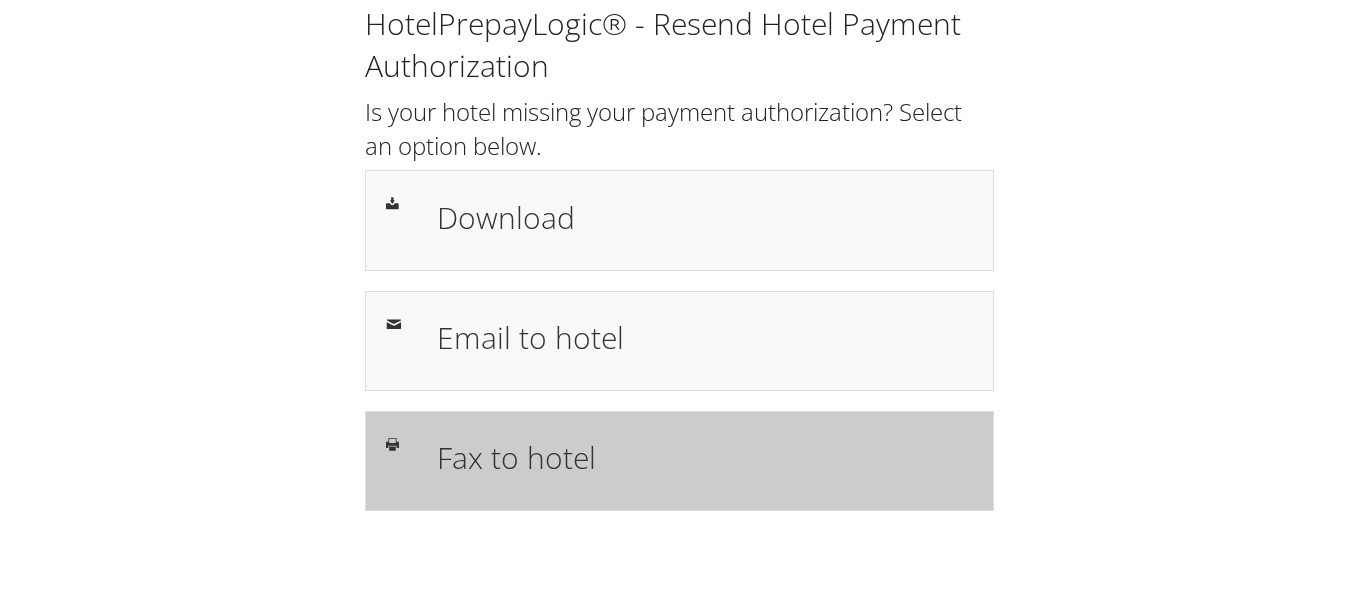 click on "Fax to hotel" at bounding box center [705, 457] 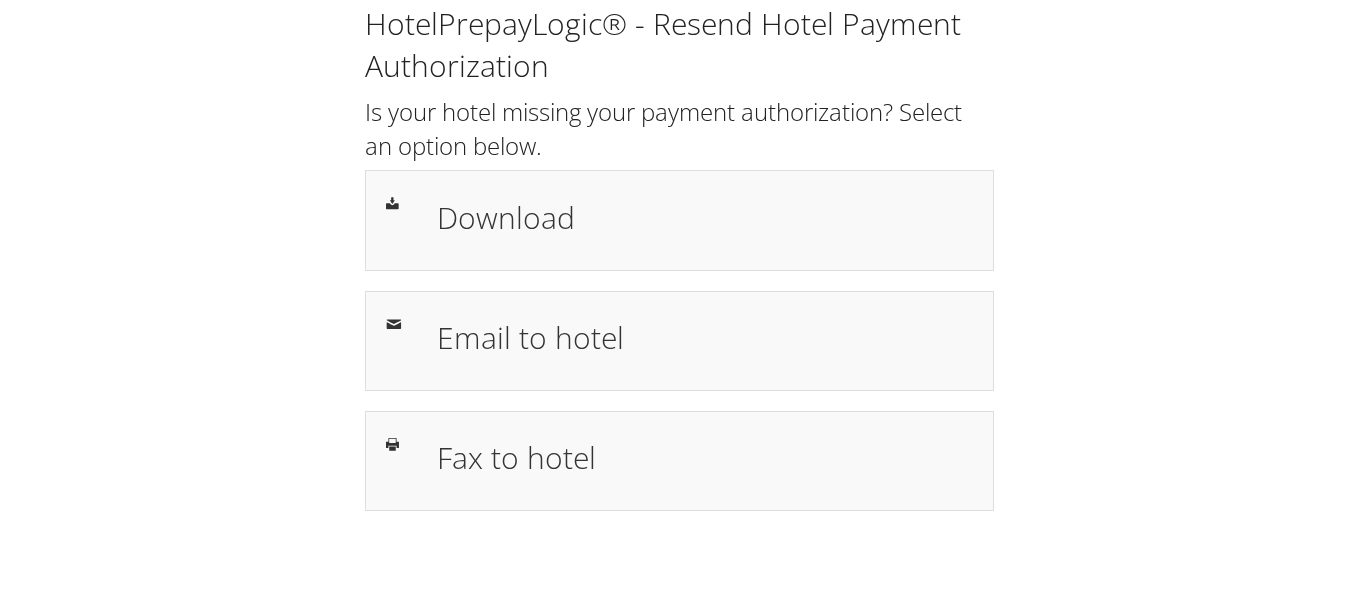 scroll, scrollTop: 0, scrollLeft: 0, axis: both 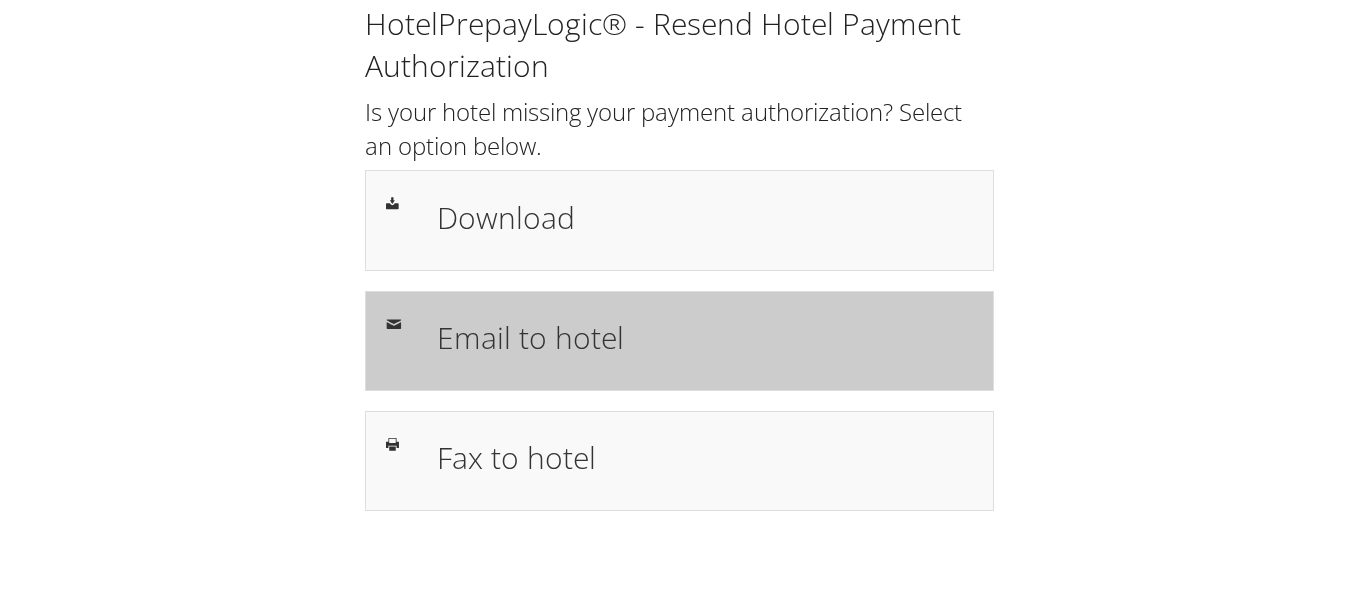 click on "Email to hotel" at bounding box center (705, 337) 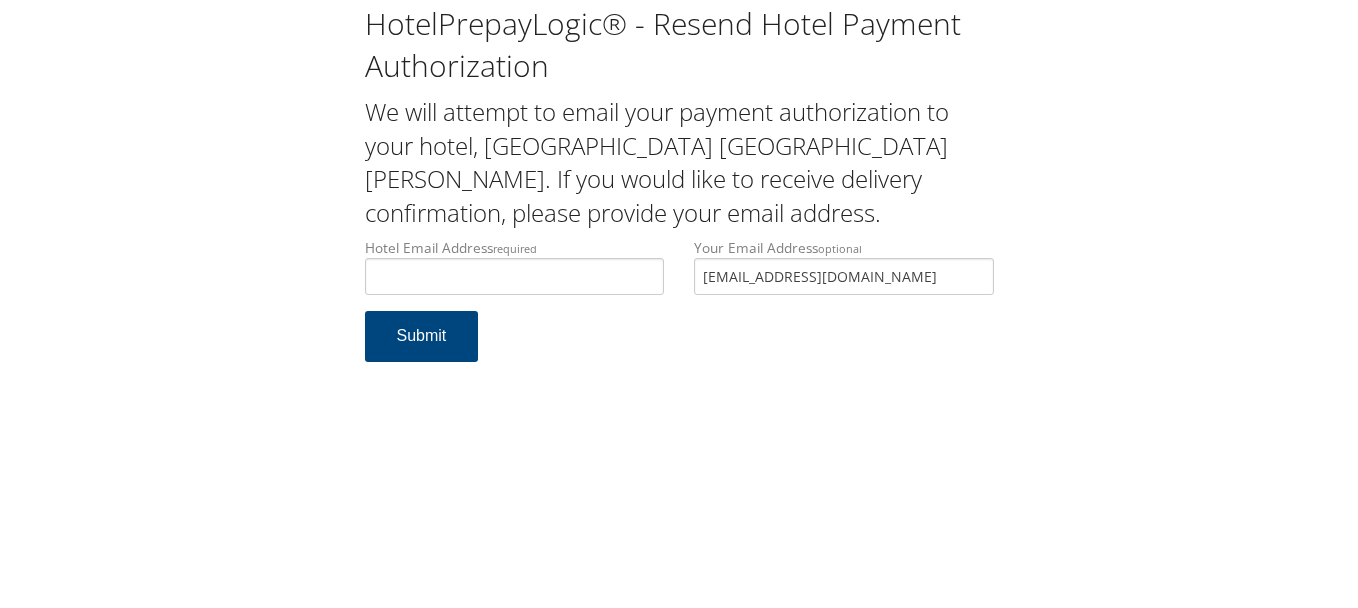 scroll, scrollTop: 0, scrollLeft: 0, axis: both 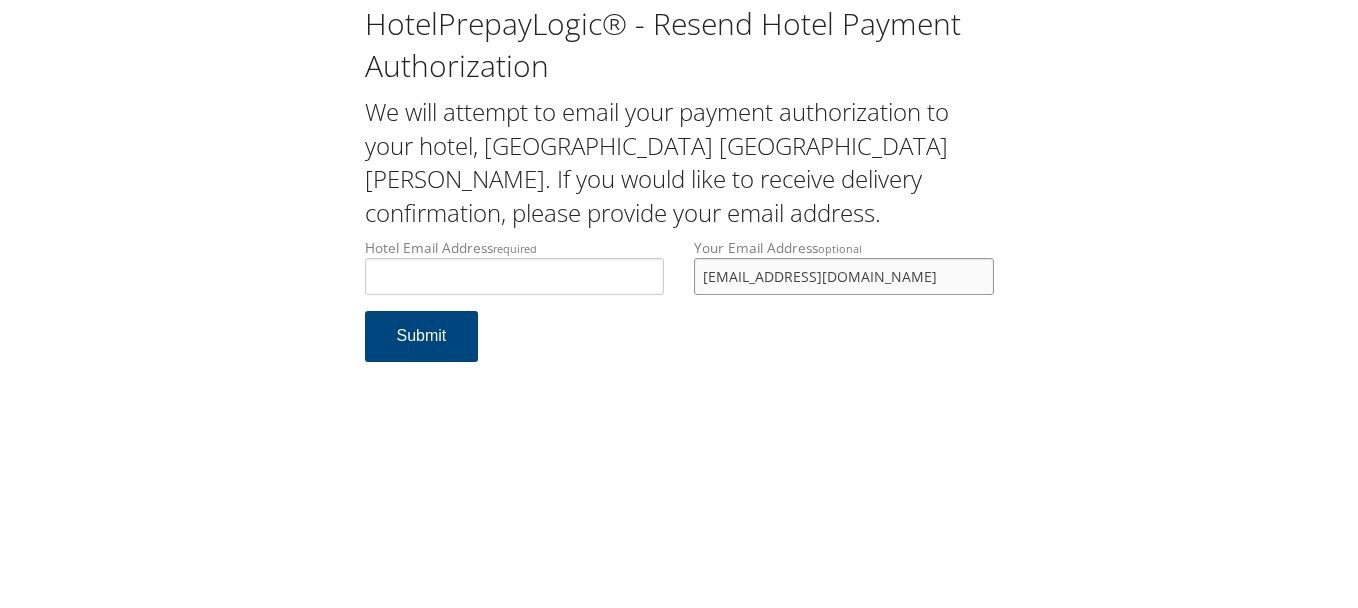drag, startPoint x: 889, startPoint y: 271, endPoint x: 744, endPoint y: 271, distance: 145 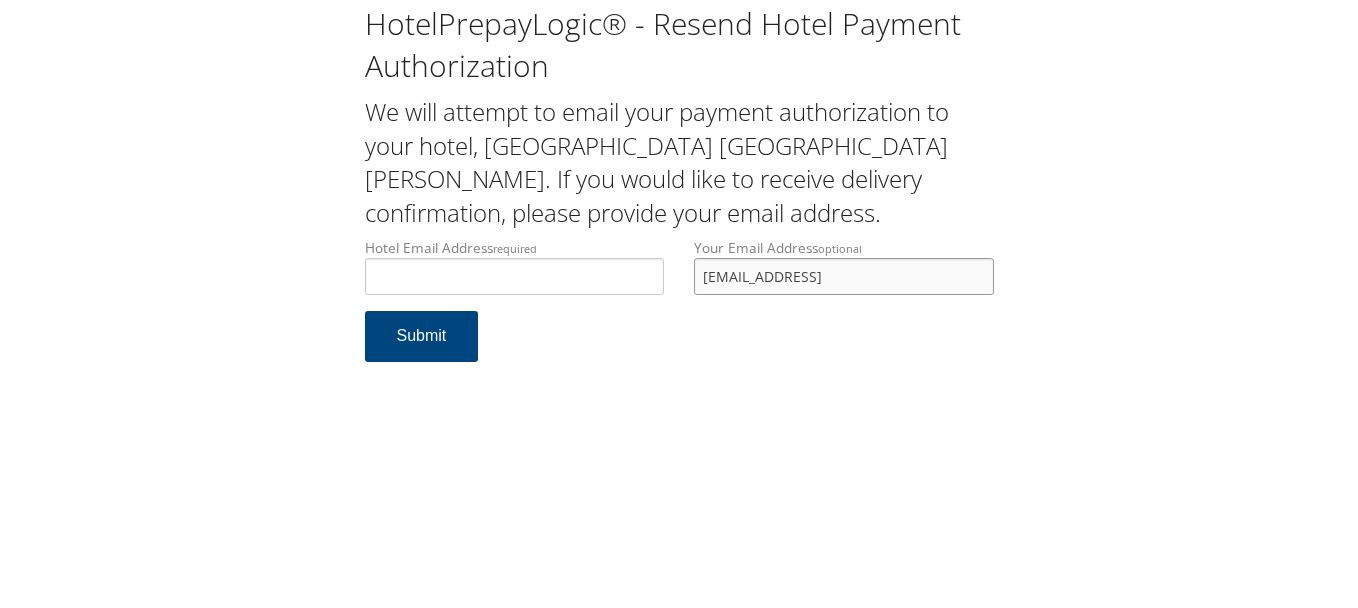drag, startPoint x: 915, startPoint y: 280, endPoint x: 704, endPoint y: 278, distance: 211.00948 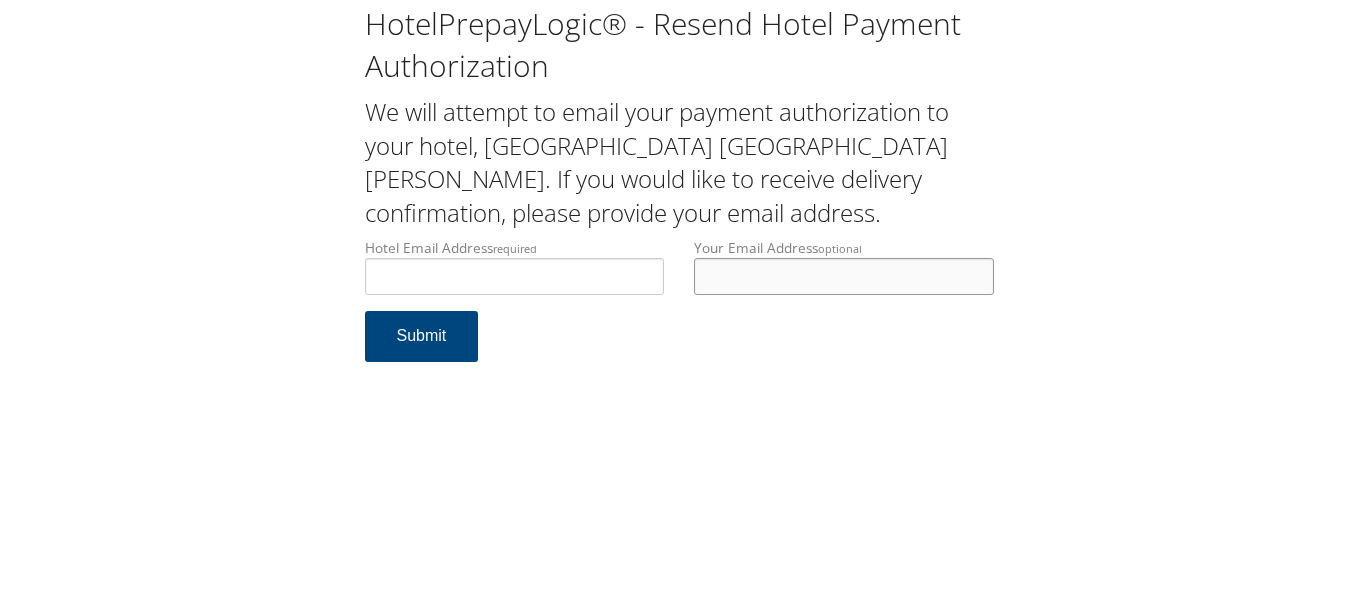 type 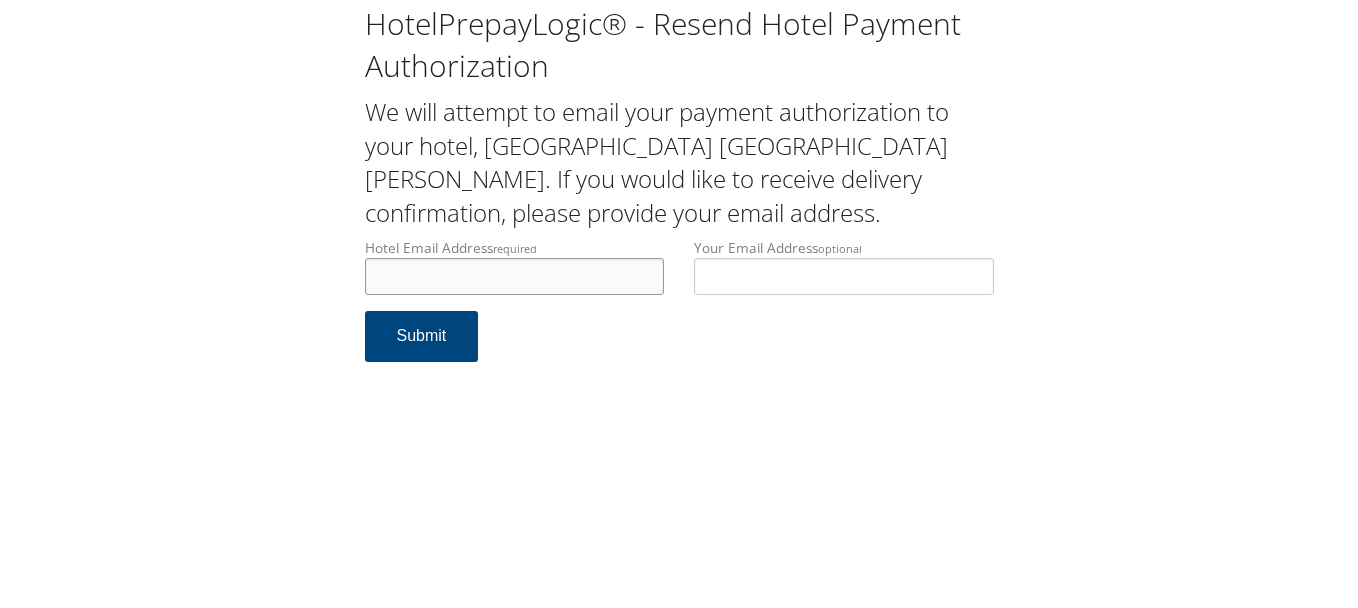 click on "Hotel Email Address  required" at bounding box center [515, 276] 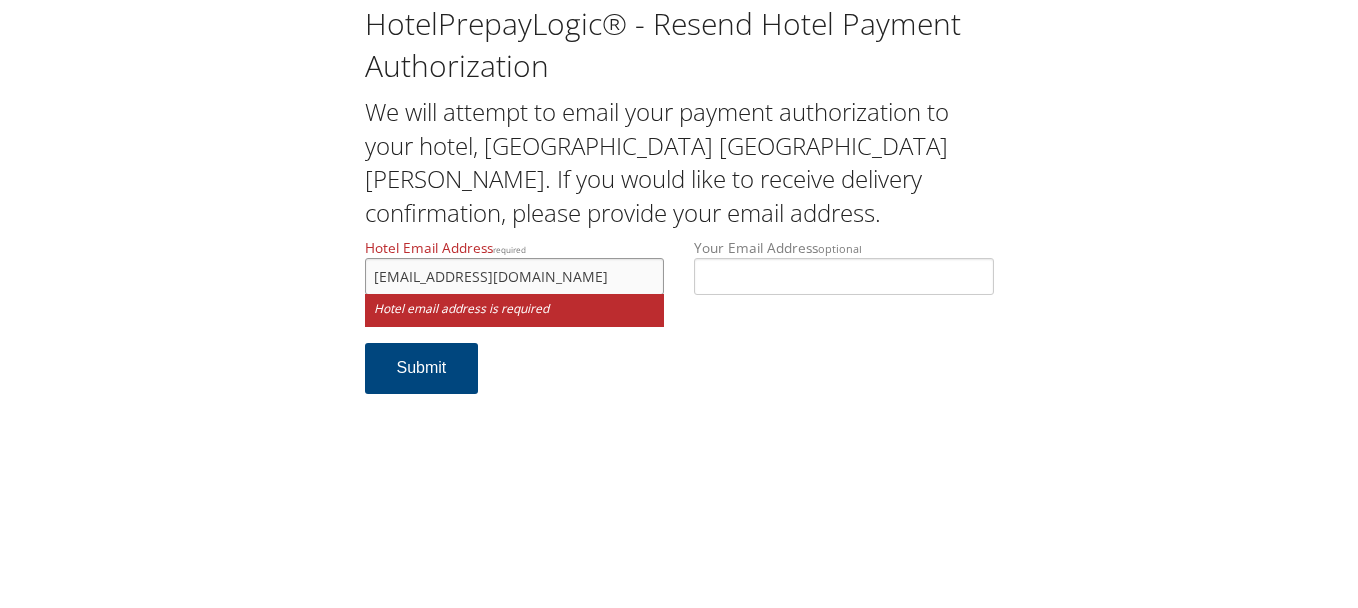type on "residenceinn@lafrancehospitality.com" 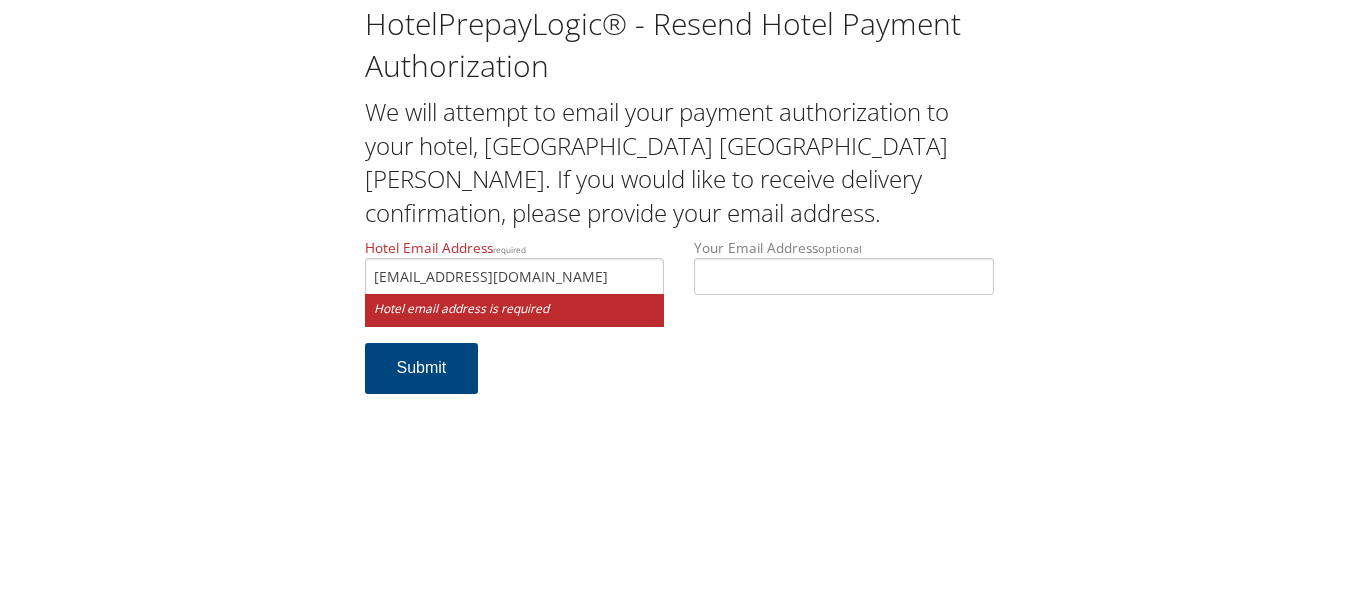 click on "HotelPrepayLogic® - Resend Hotel Payment Authorization
We will attempt to email your payment authorization to your hotel, Residence Inn North Conway.
If you would like to receive delivery confirmation, please provide your email address.
Hotel Email Address  required
residenceinn@lafrancehospitality.com
Hotel email address is required
Your Email Address  optional
Submit" at bounding box center (679, 304) 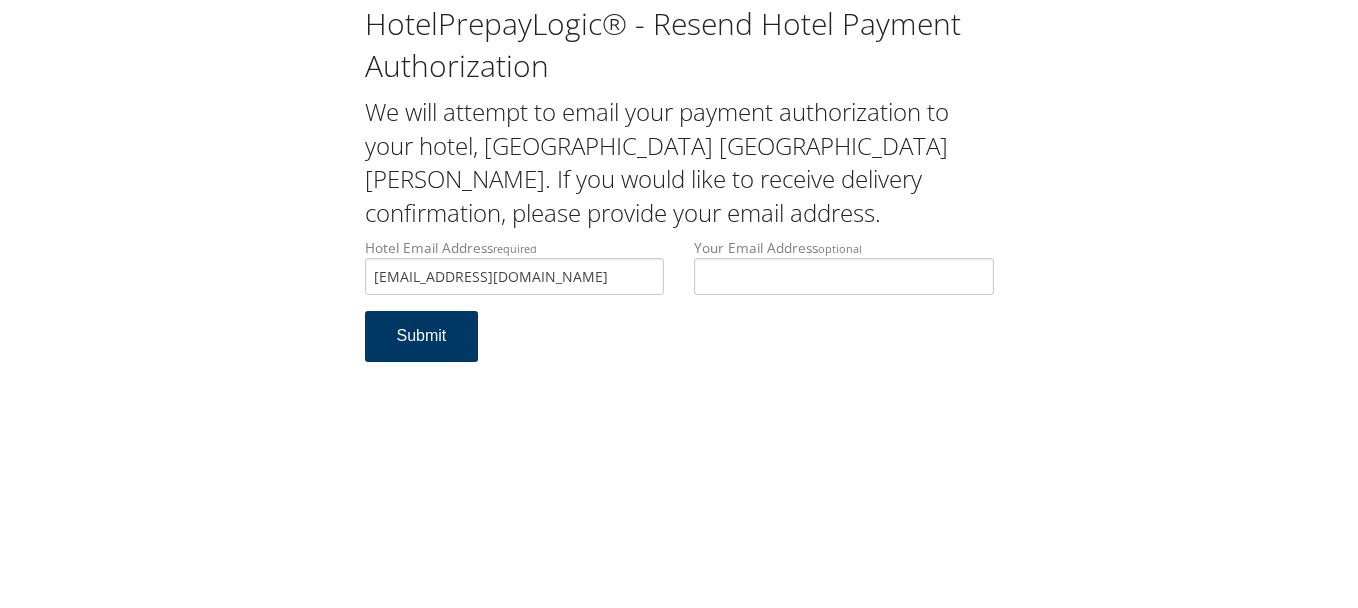 click on "Submit" at bounding box center [422, 336] 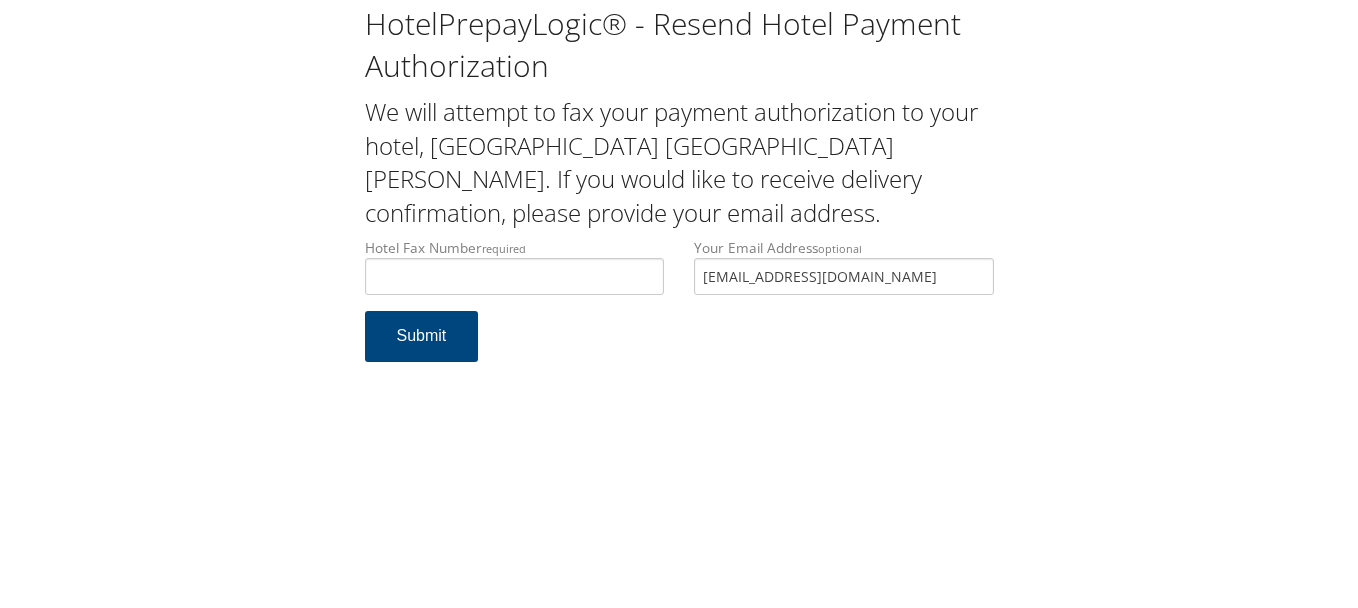 scroll, scrollTop: 0, scrollLeft: 0, axis: both 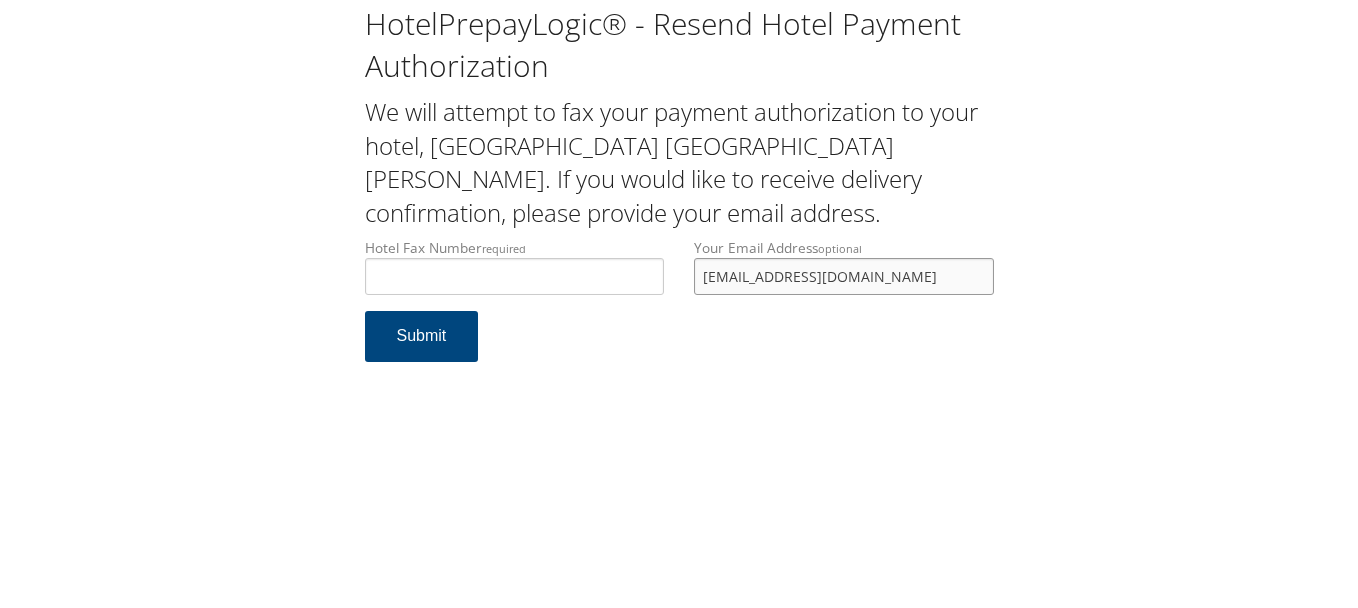drag, startPoint x: 865, startPoint y: 281, endPoint x: 634, endPoint y: 291, distance: 231.21635 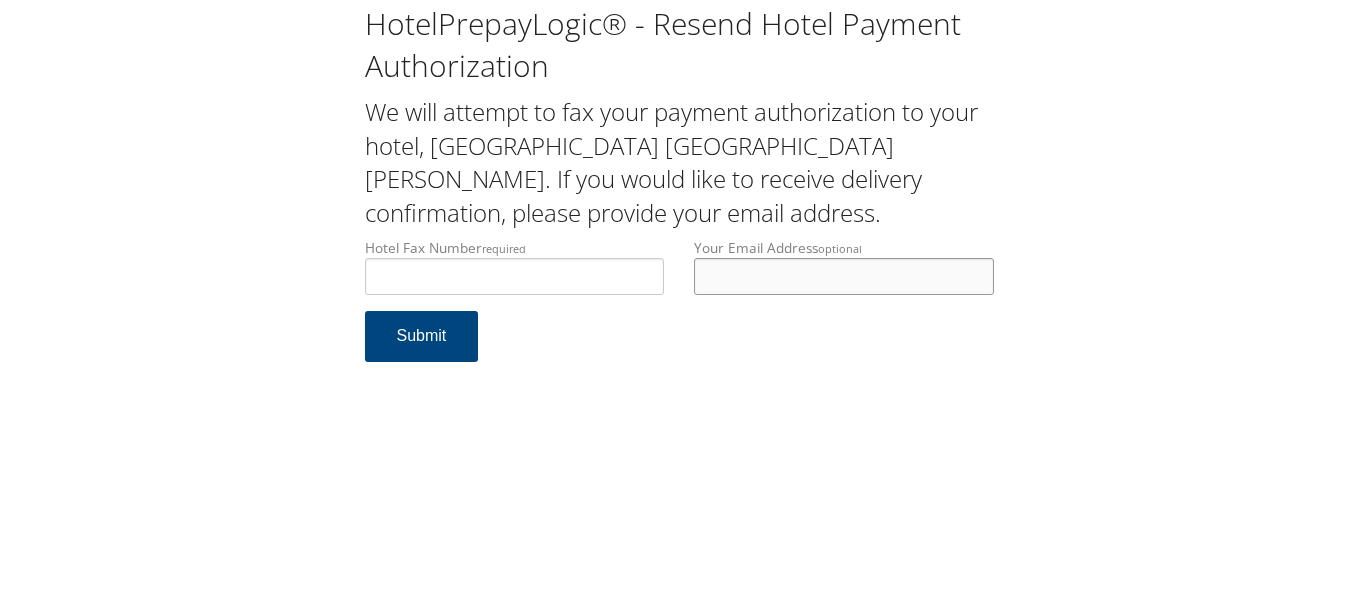 type 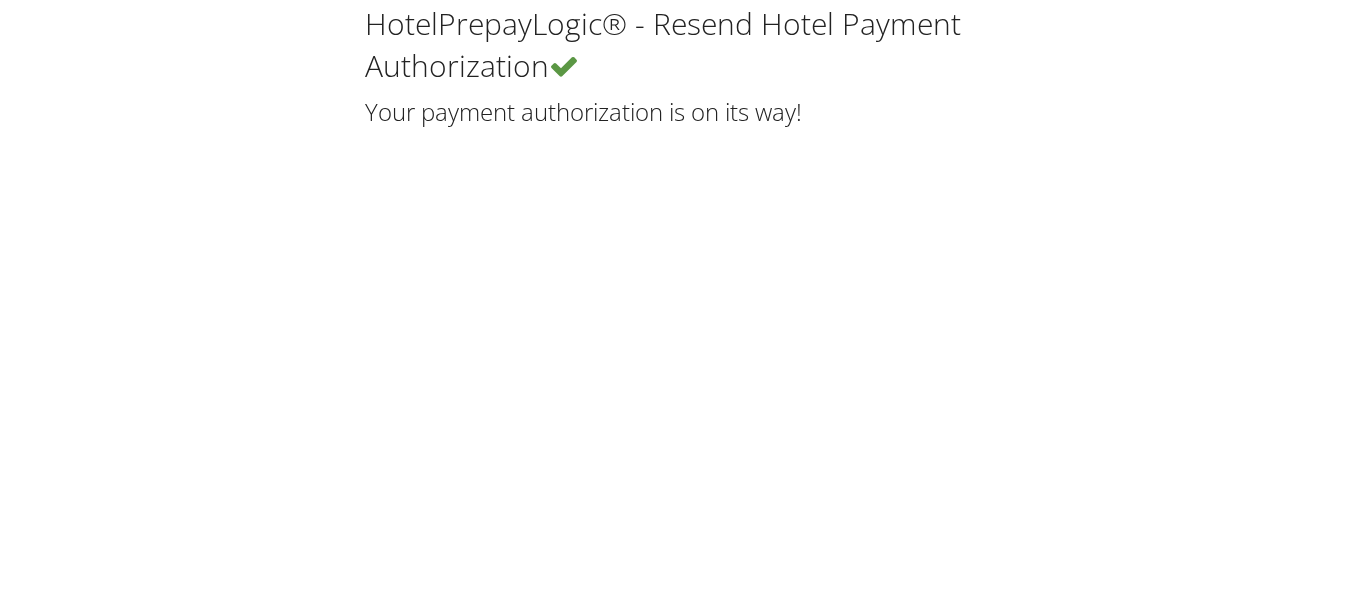 scroll, scrollTop: 0, scrollLeft: 0, axis: both 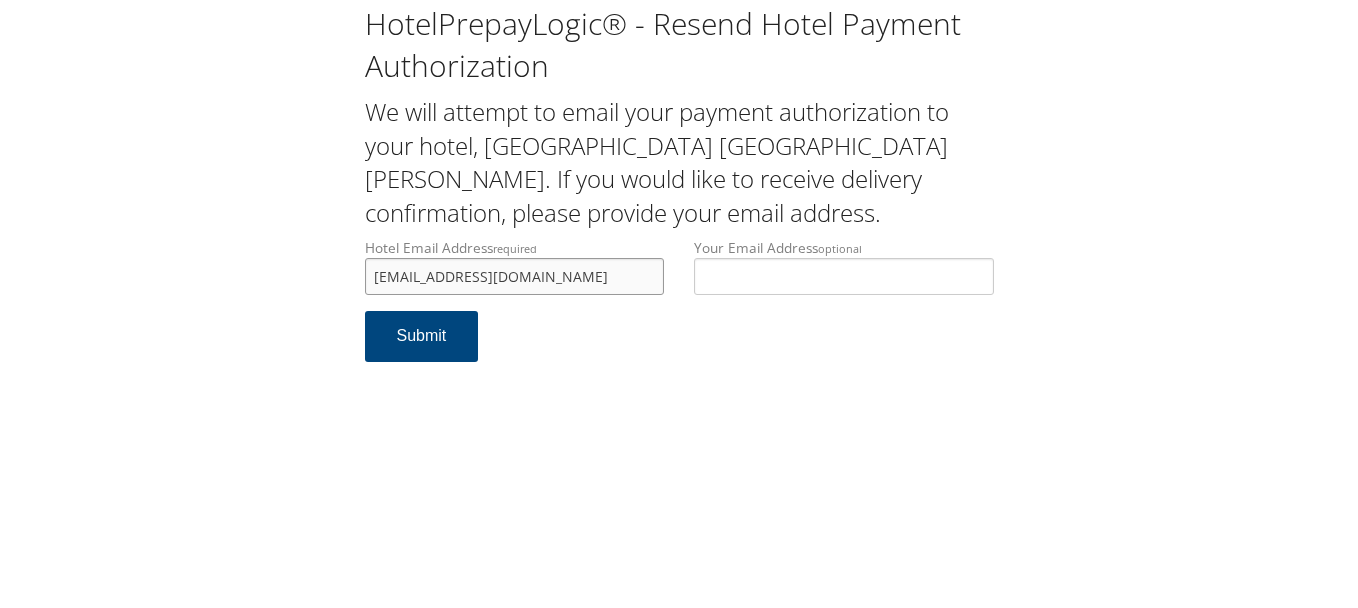 click on "residenceinn@lafrancehospitality.com" at bounding box center [515, 276] 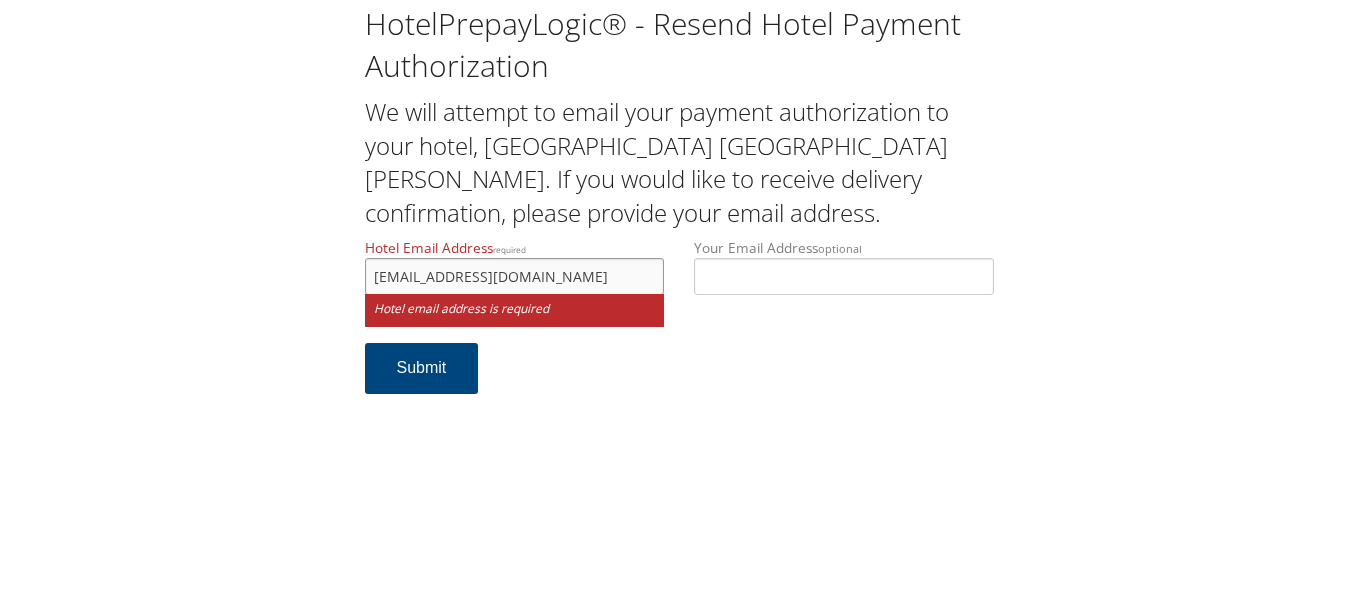 scroll, scrollTop: 0, scrollLeft: 52, axis: horizontal 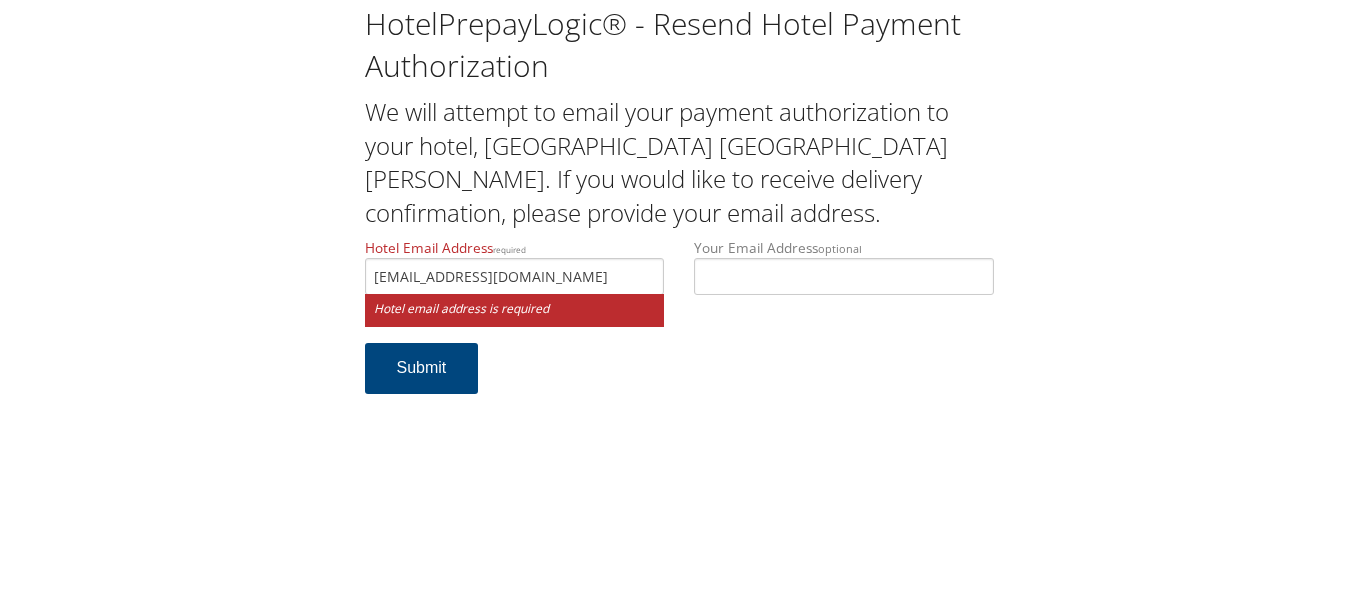 click on "HotelPrepayLogic® - Resend Hotel Payment Authorization
We will attempt to email your payment authorization to your hotel, Residence Inn North Conway.
If you would like to receive delivery confirmation, please provide your email address.
Hotel Email Address  required
residenceinnnorthconway@lafrancehospitality.com
Hotel email address is required
Your Email Address  optional
Submit" at bounding box center [679, 304] 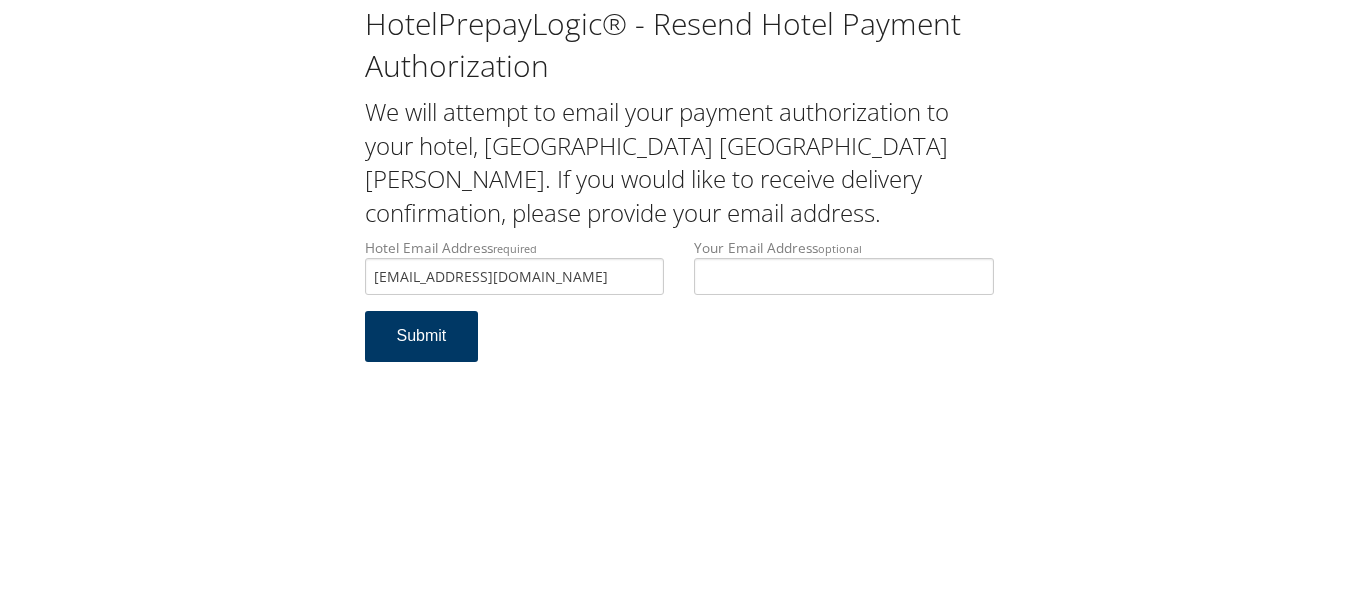 click on "Submit" at bounding box center [422, 336] 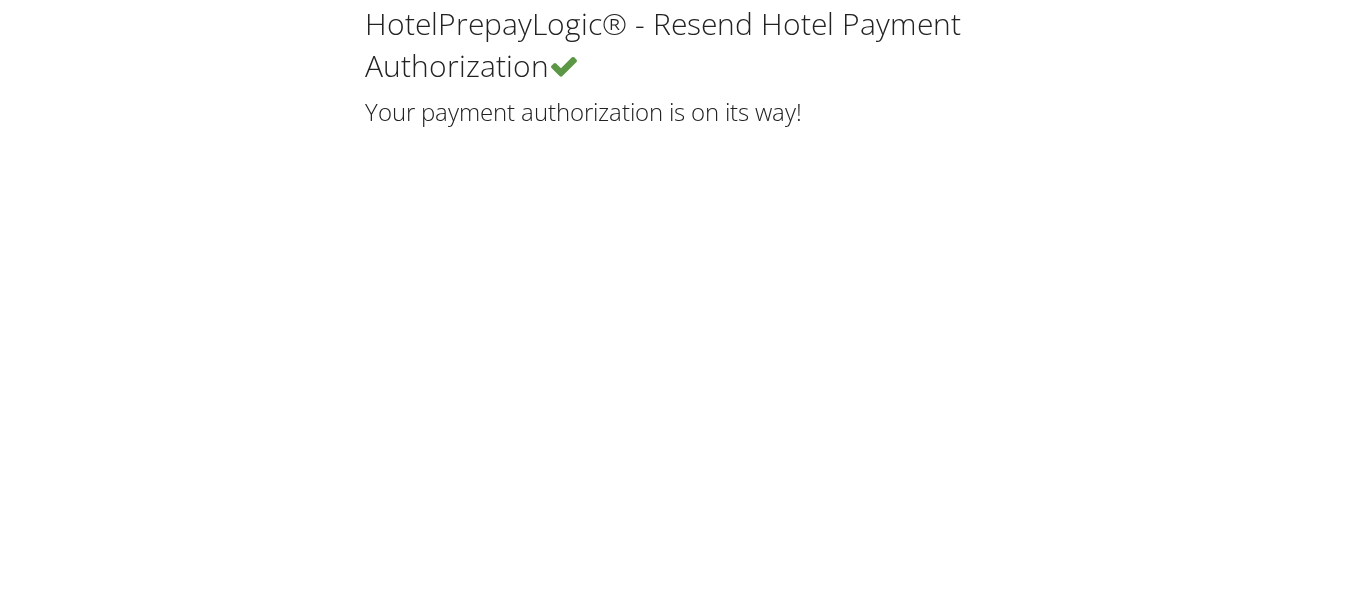 scroll, scrollTop: 0, scrollLeft: 0, axis: both 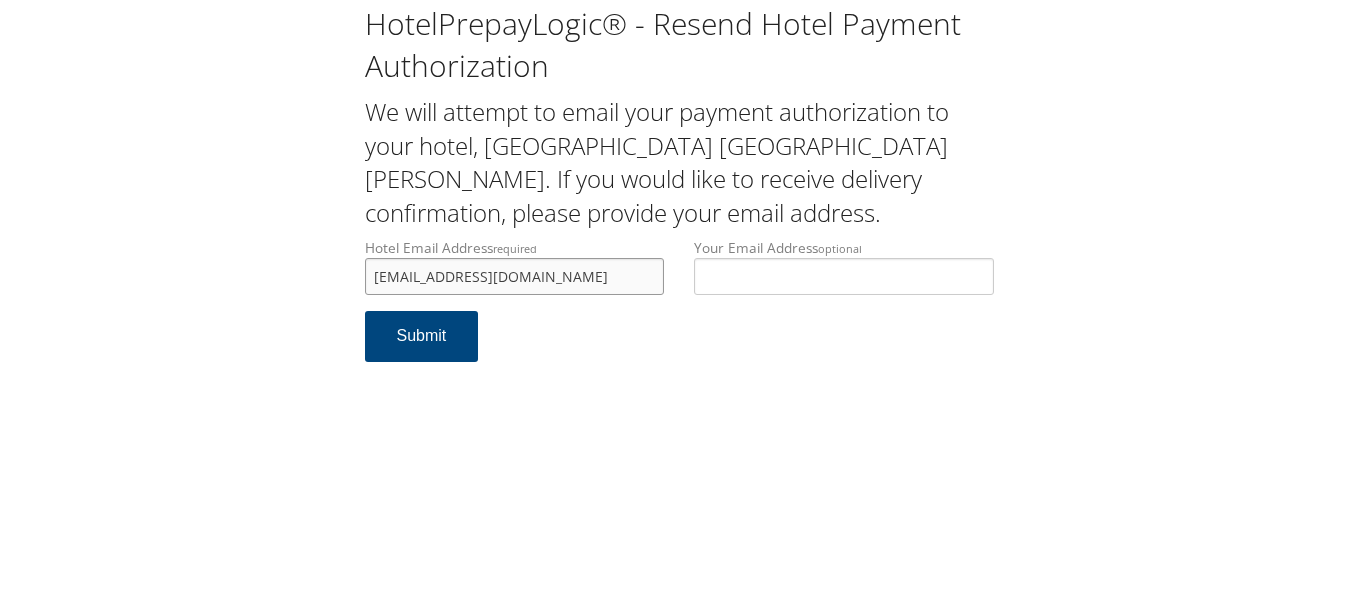 click on "[EMAIL_ADDRESS][DOMAIN_NAME]" at bounding box center [515, 276] 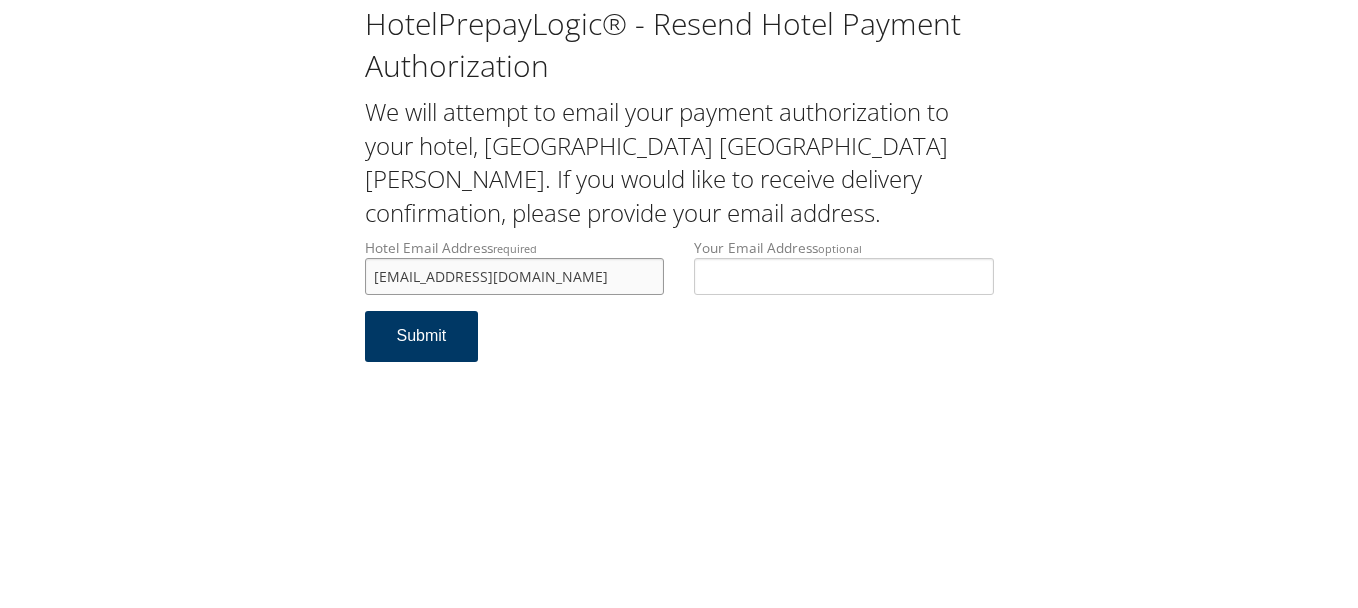 type on "[EMAIL_ADDRESS][DOMAIN_NAME]" 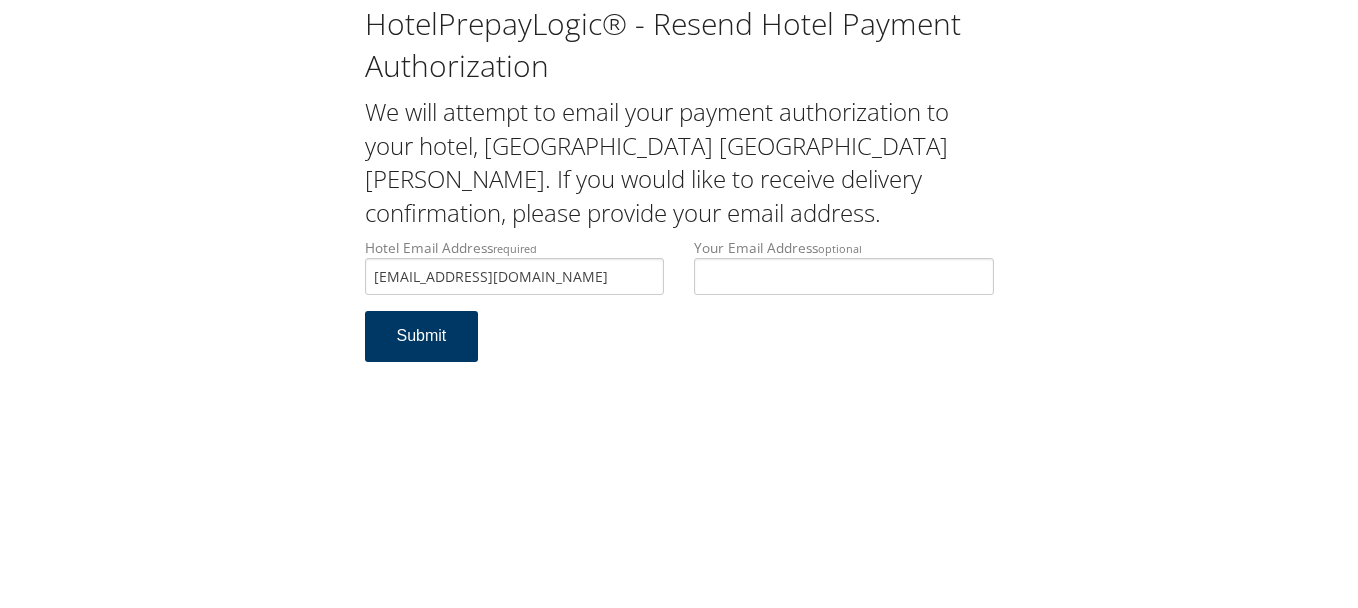 click on "Submit" at bounding box center [422, 336] 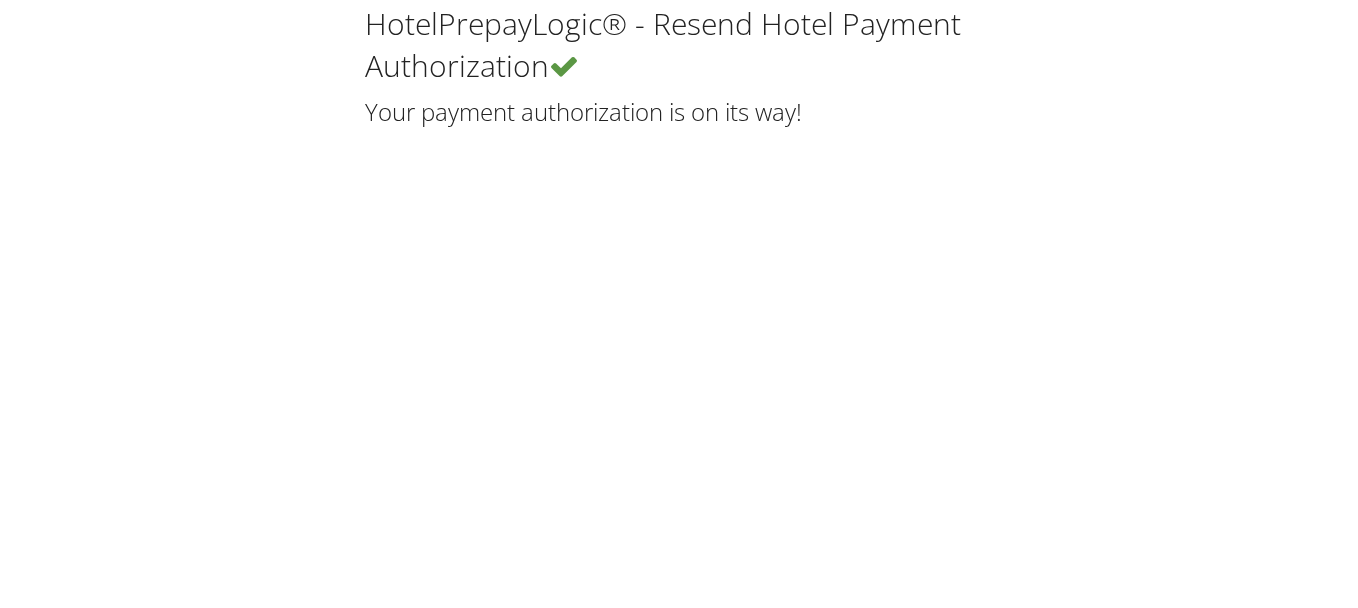 scroll, scrollTop: 0, scrollLeft: 0, axis: both 